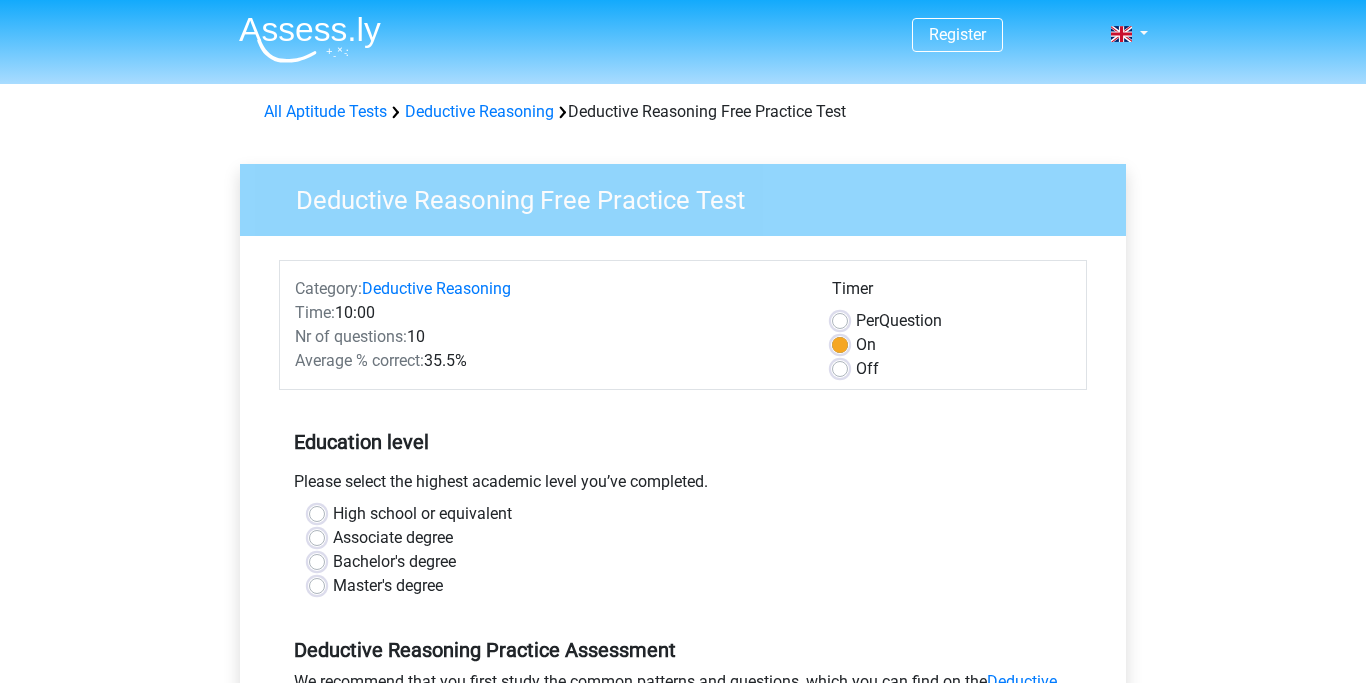 scroll, scrollTop: 0, scrollLeft: 0, axis: both 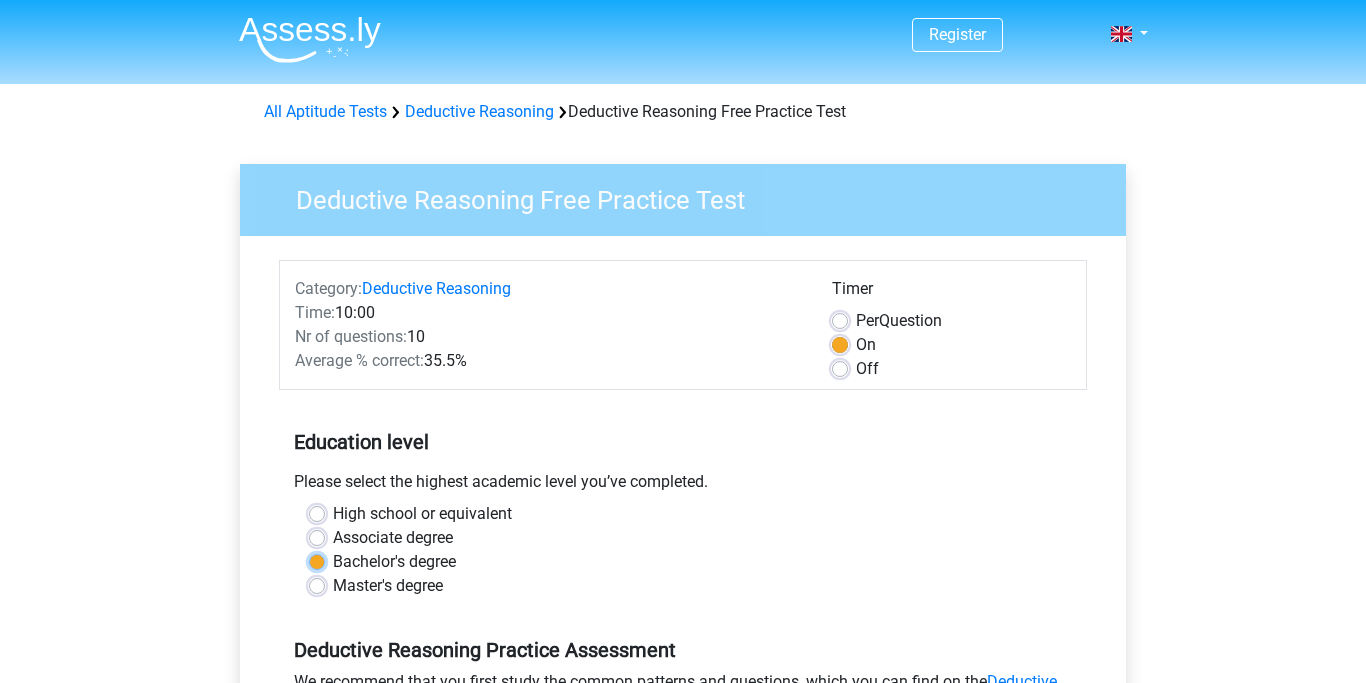 click on "Bachelor's degree" at bounding box center [317, 560] 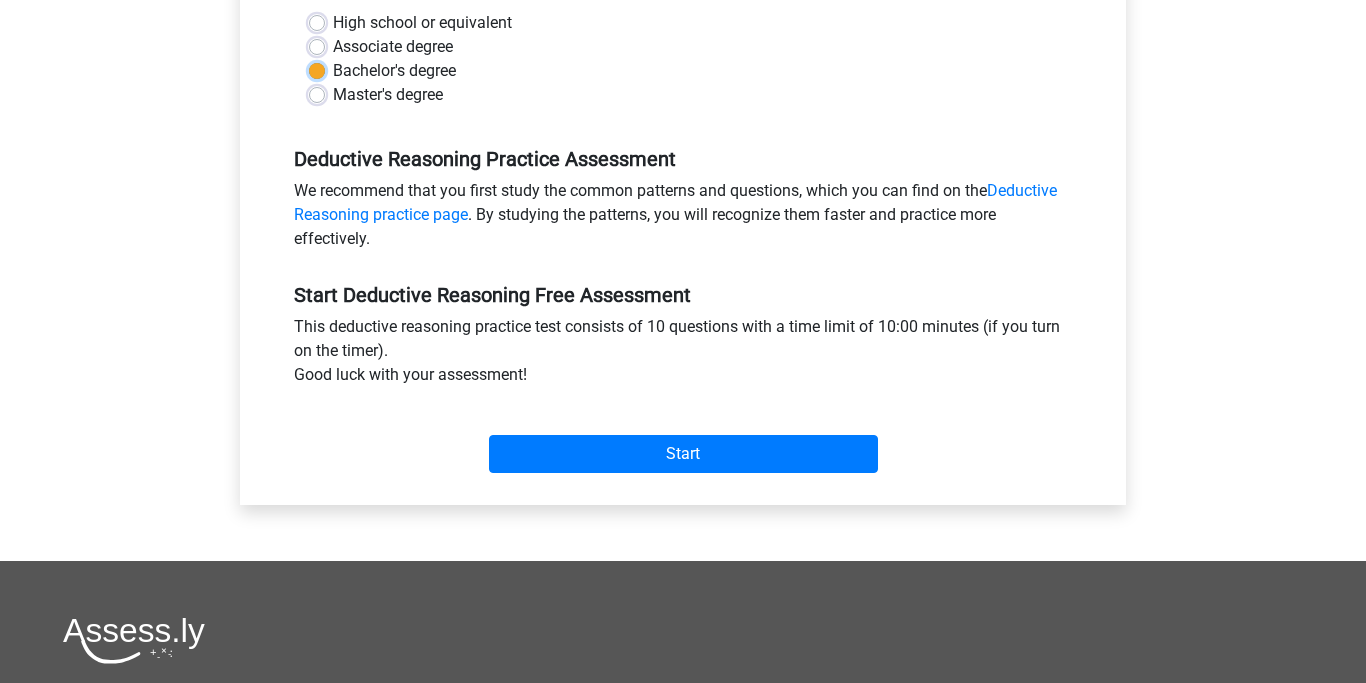 scroll, scrollTop: 522, scrollLeft: 0, axis: vertical 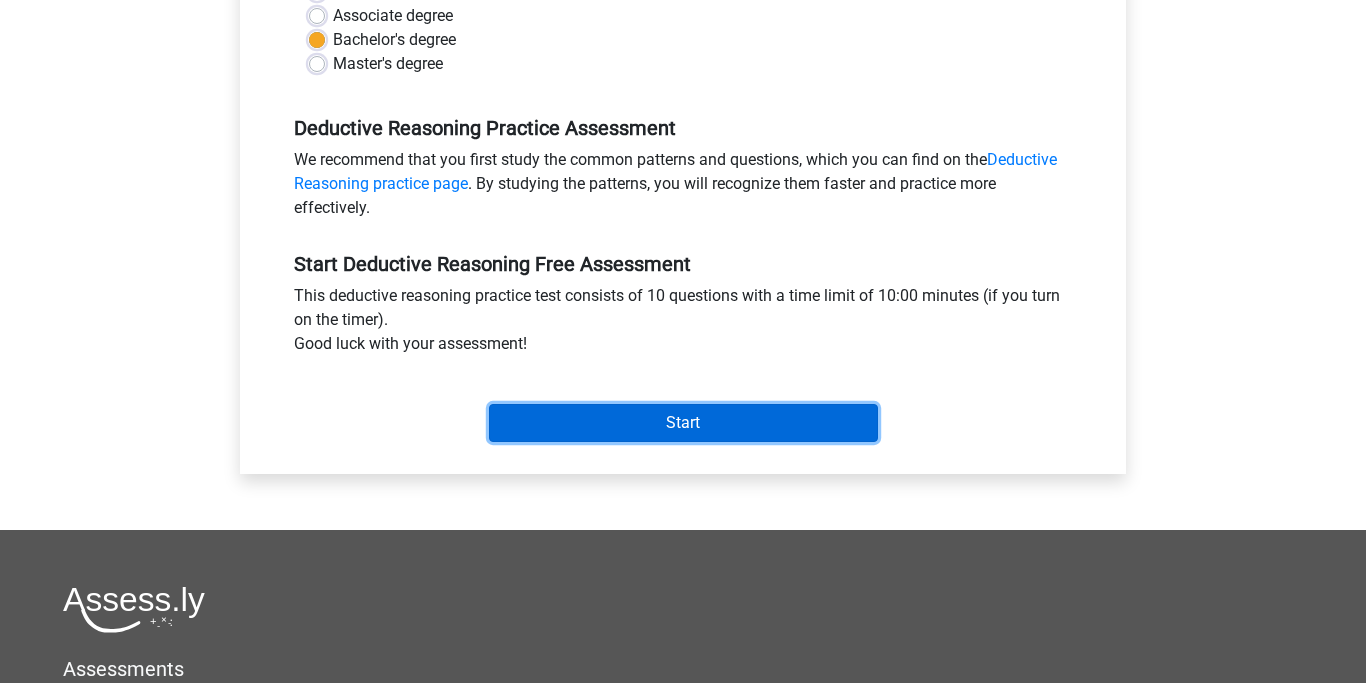 click on "Start" at bounding box center (683, 423) 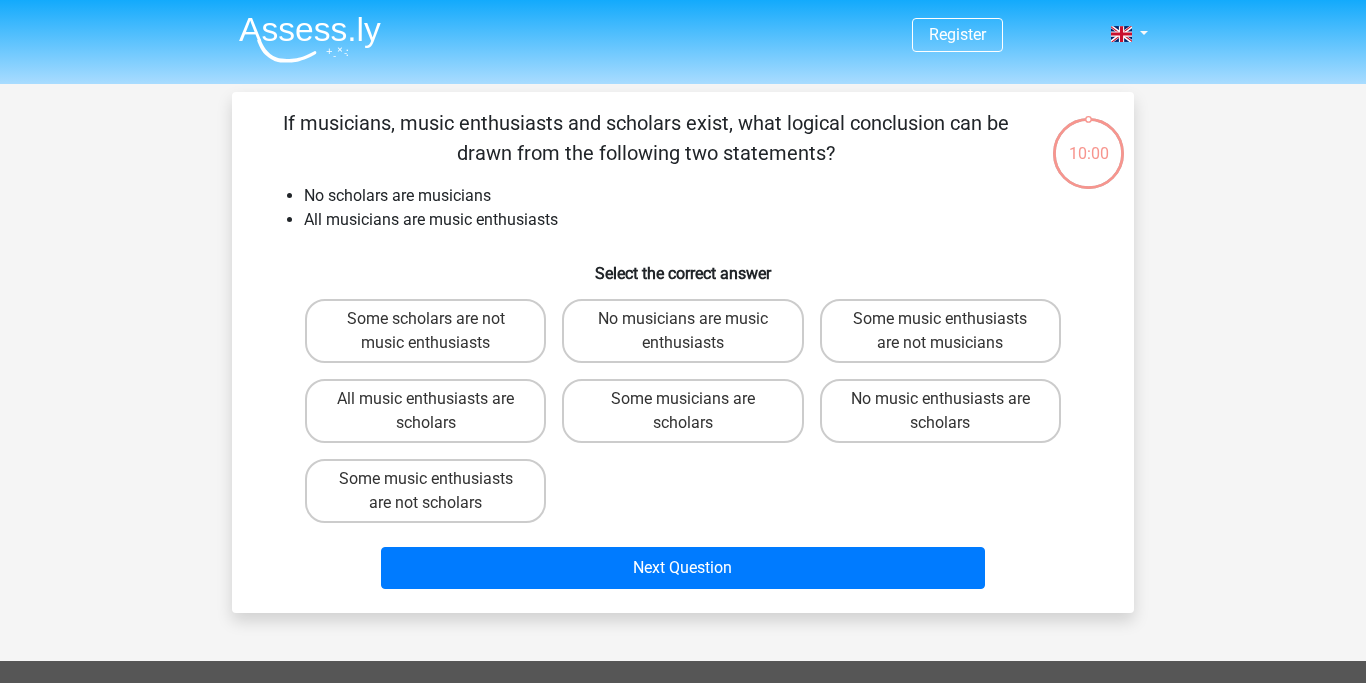 scroll, scrollTop: 0, scrollLeft: 0, axis: both 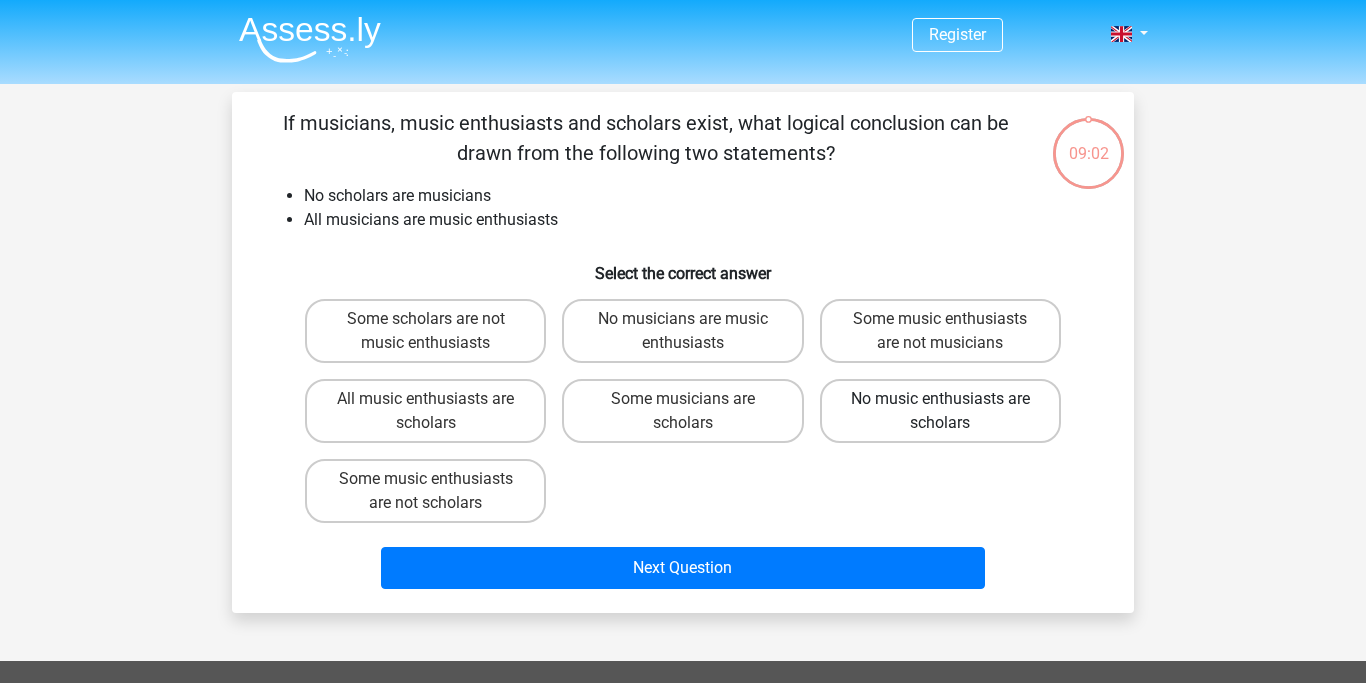 click on "No music enthusiasts are scholars" at bounding box center (940, 411) 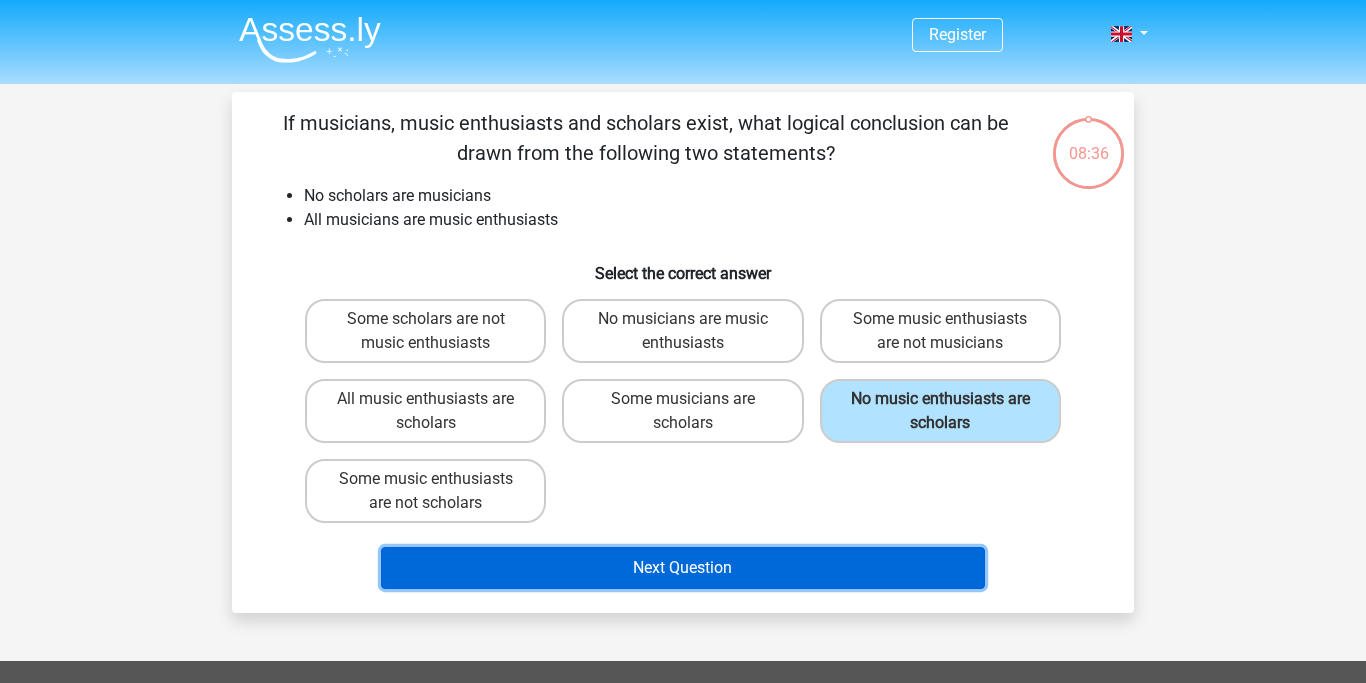 click on "Next Question" at bounding box center [683, 568] 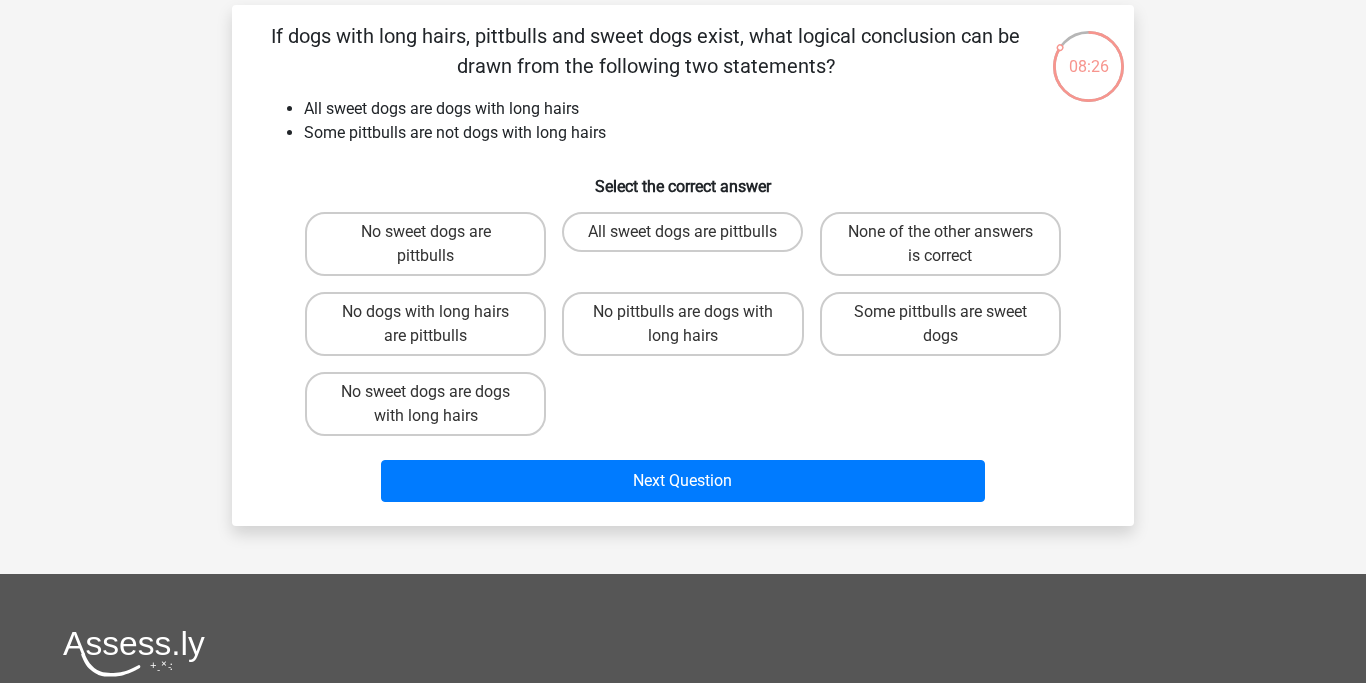 scroll, scrollTop: 75, scrollLeft: 0, axis: vertical 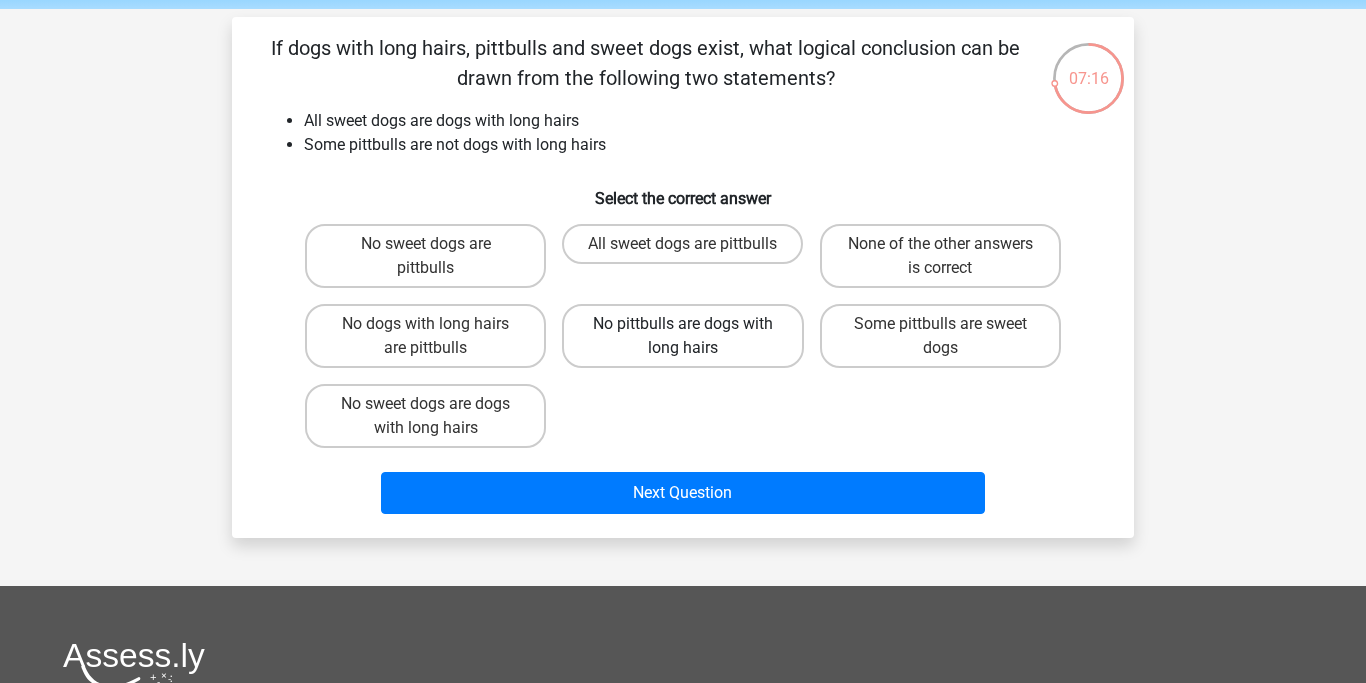 click on "No pittbulls are dogs with long hairs" at bounding box center (682, 336) 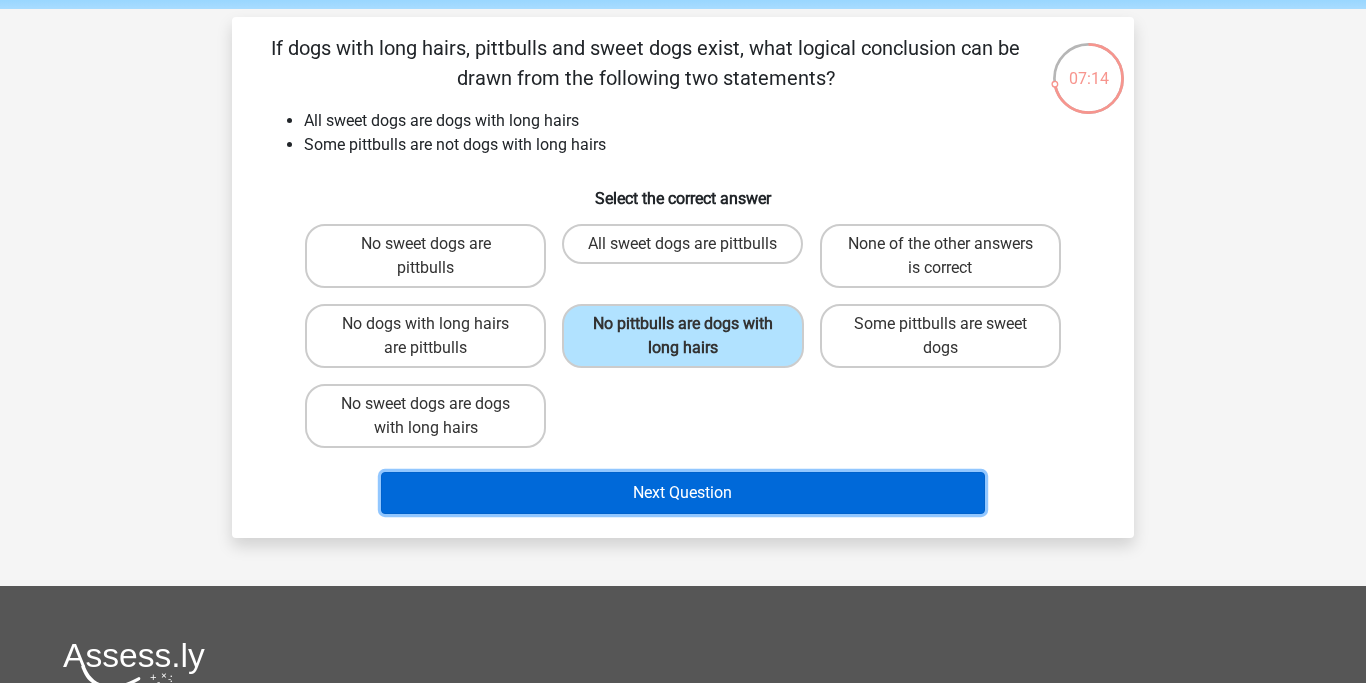 click on "Next Question" at bounding box center (683, 493) 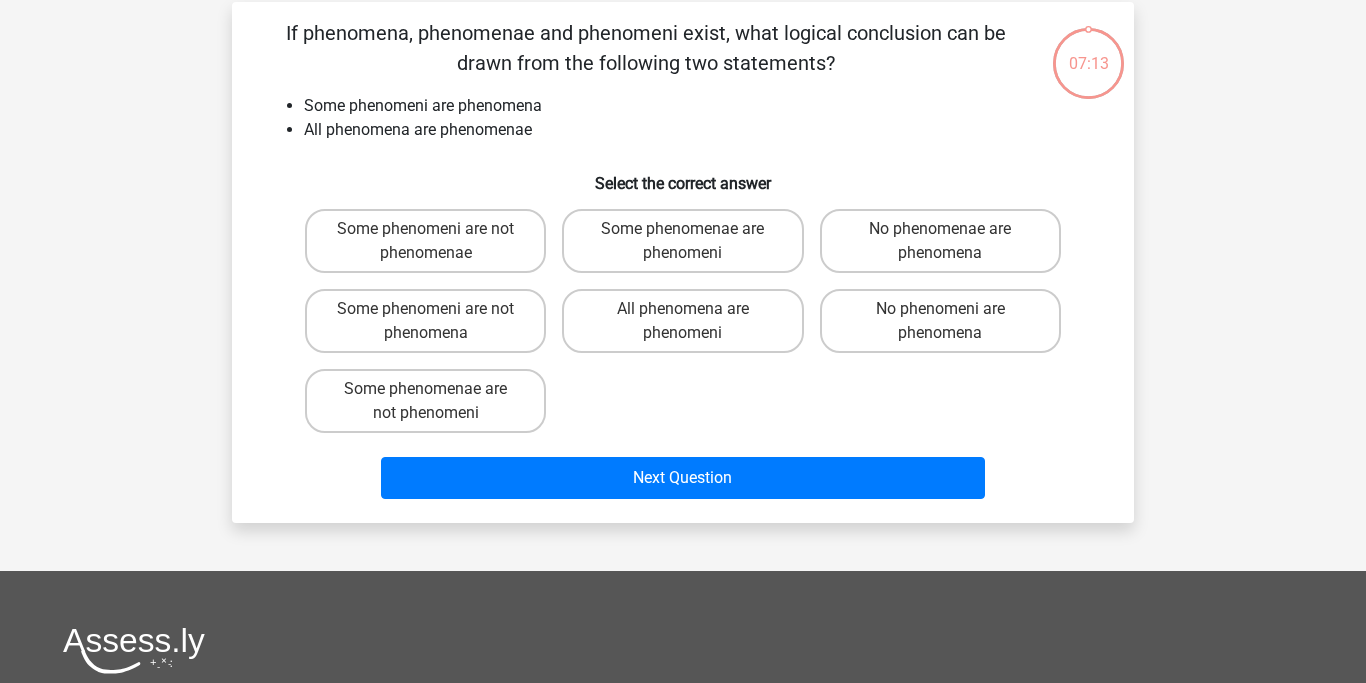 scroll, scrollTop: 92, scrollLeft: 0, axis: vertical 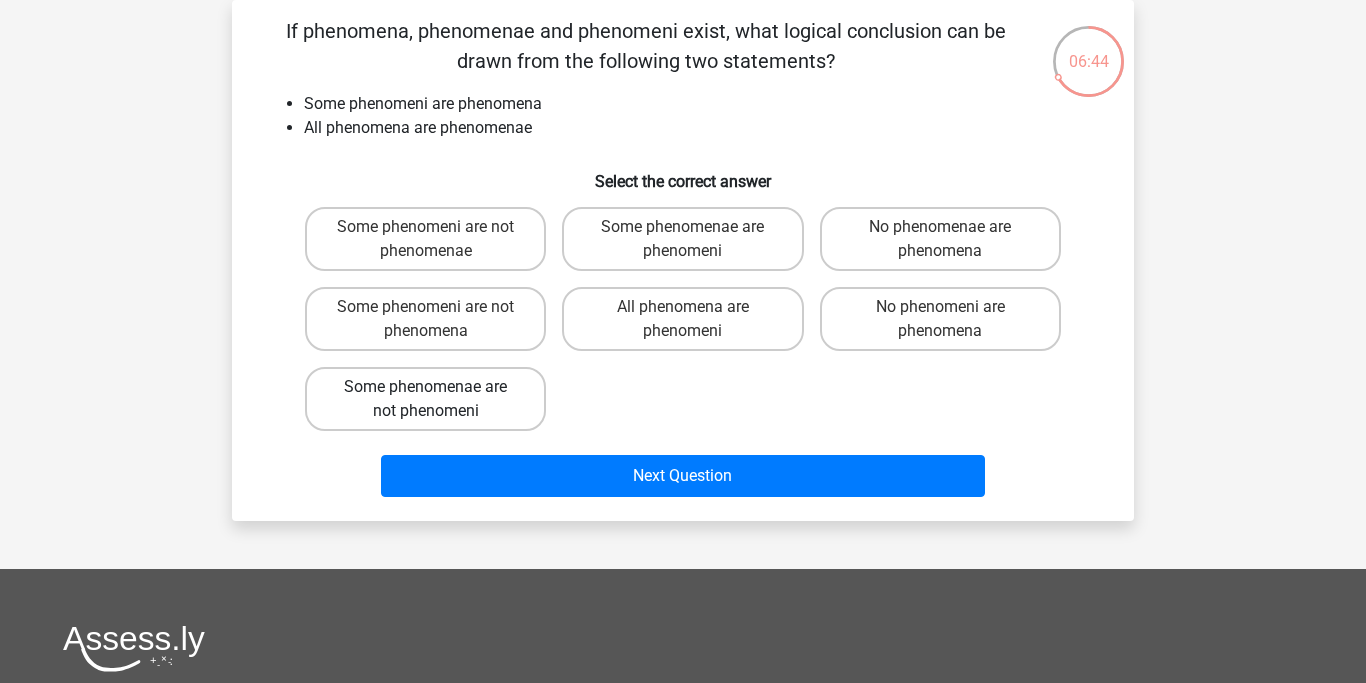 click on "Some phenomenae are not phenomeni" at bounding box center (425, 399) 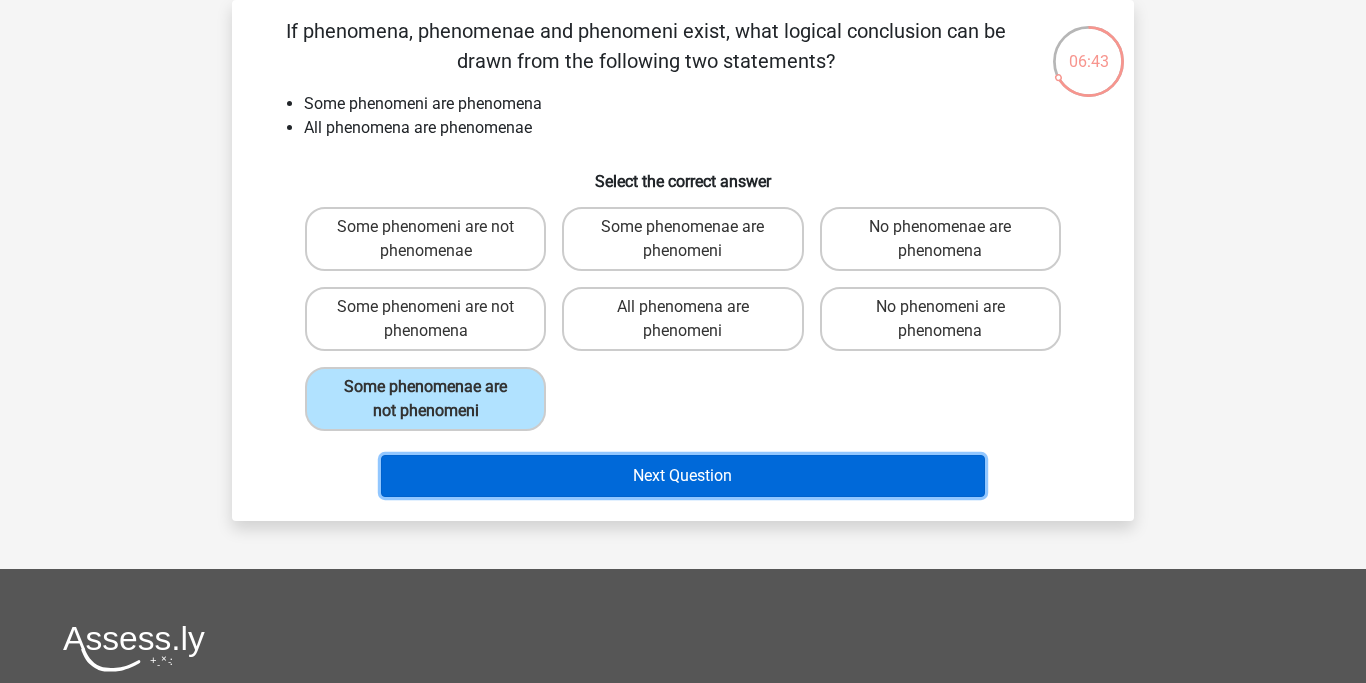 click on "Next Question" at bounding box center [683, 476] 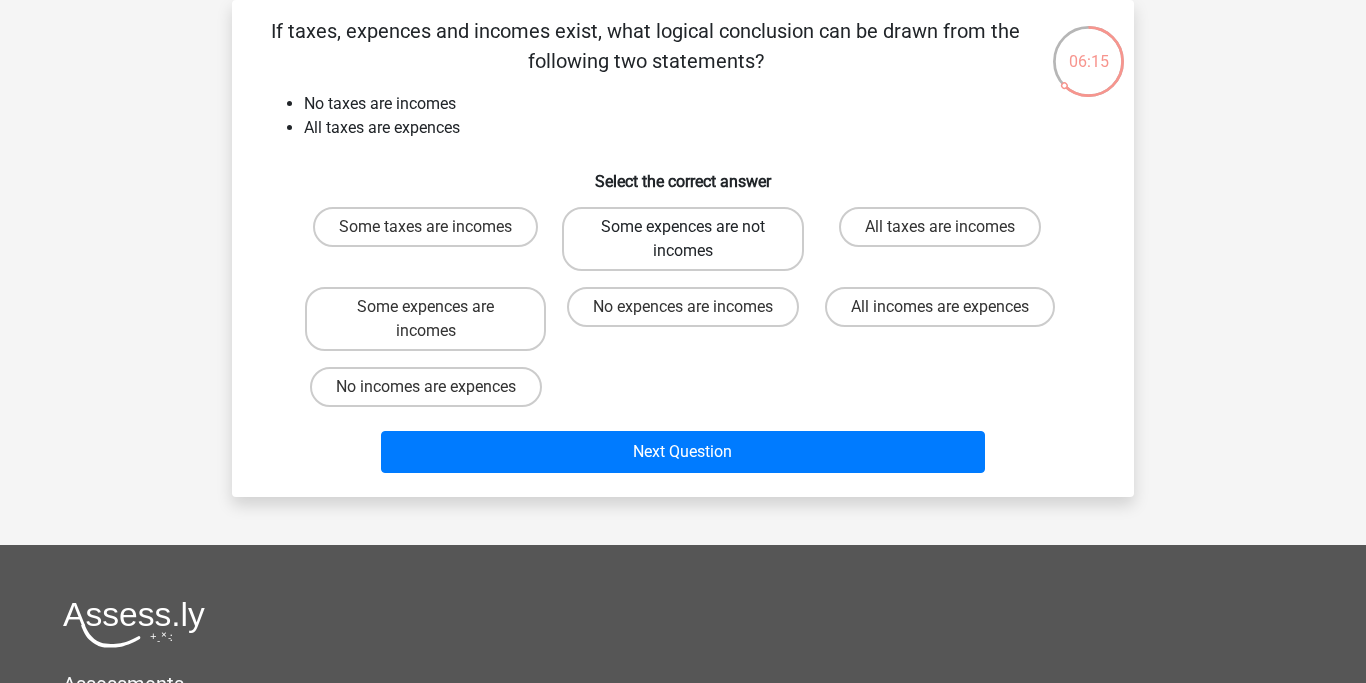 click on "Some expences are not incomes" at bounding box center (682, 239) 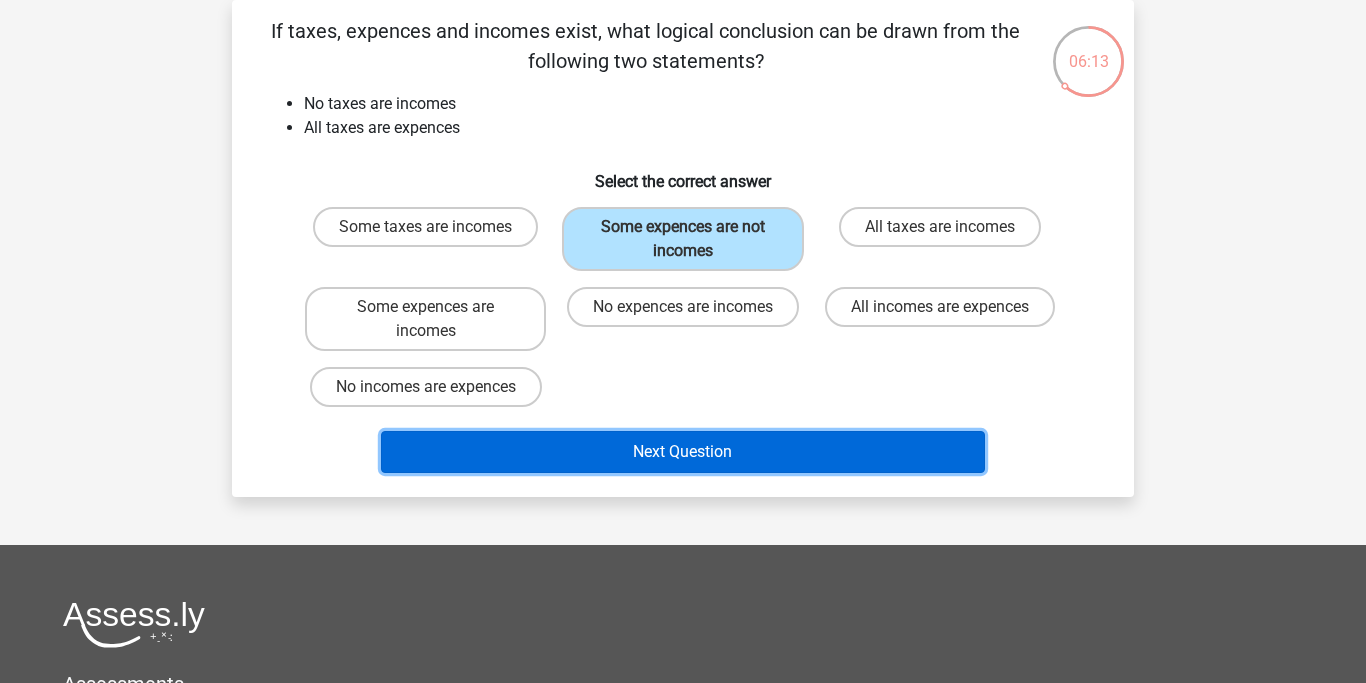 click on "Next Question" at bounding box center (683, 452) 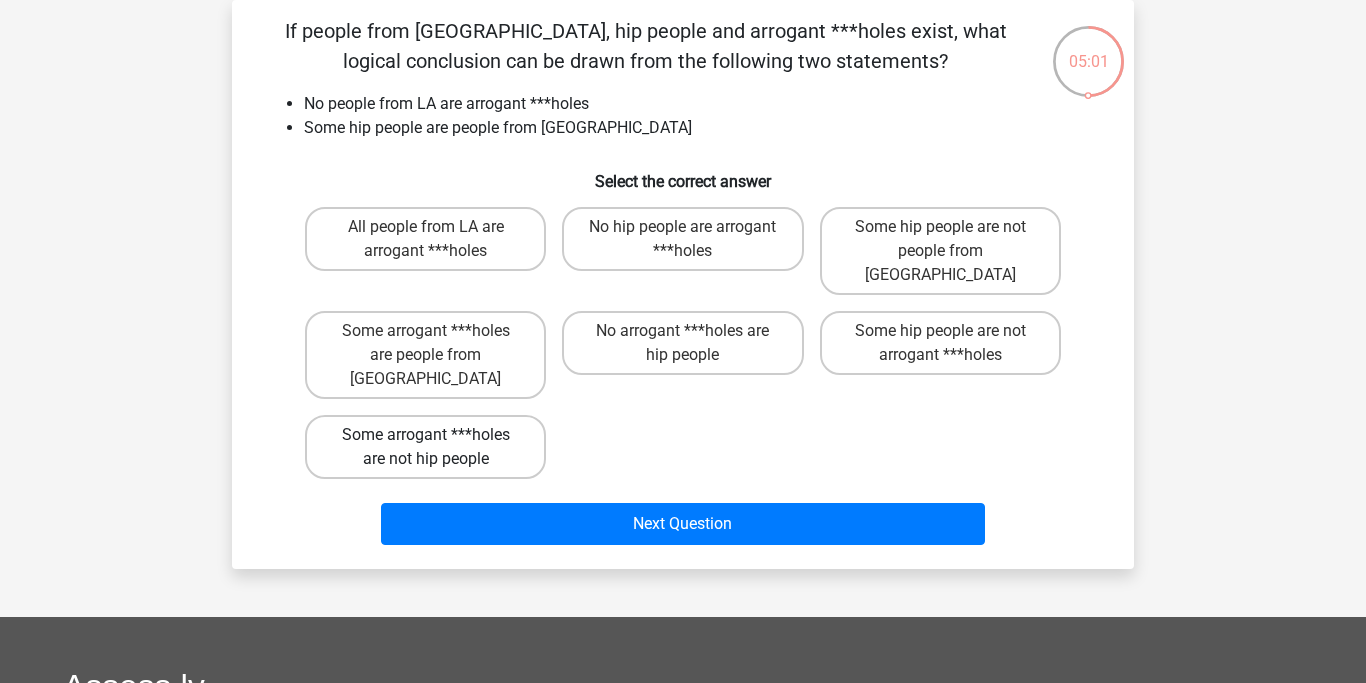click on "Some arrogant ***holes are not hip people" at bounding box center [425, 447] 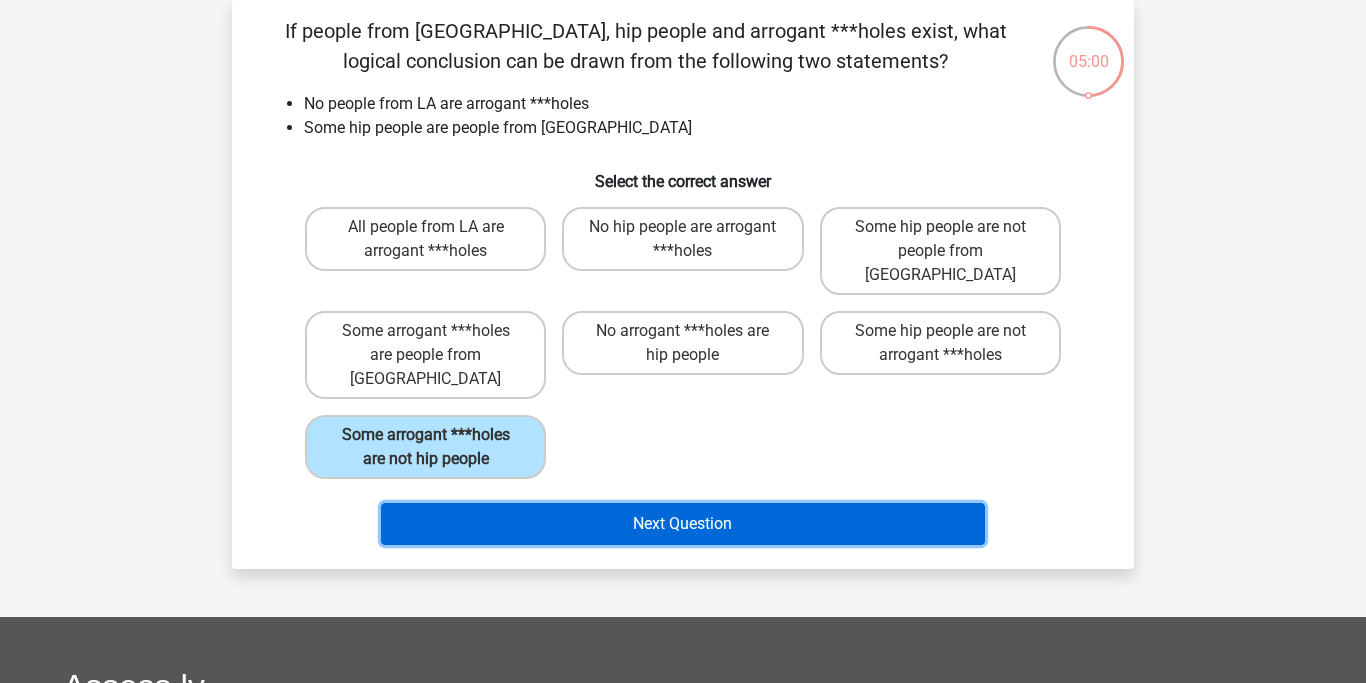 click on "Next Question" at bounding box center [683, 524] 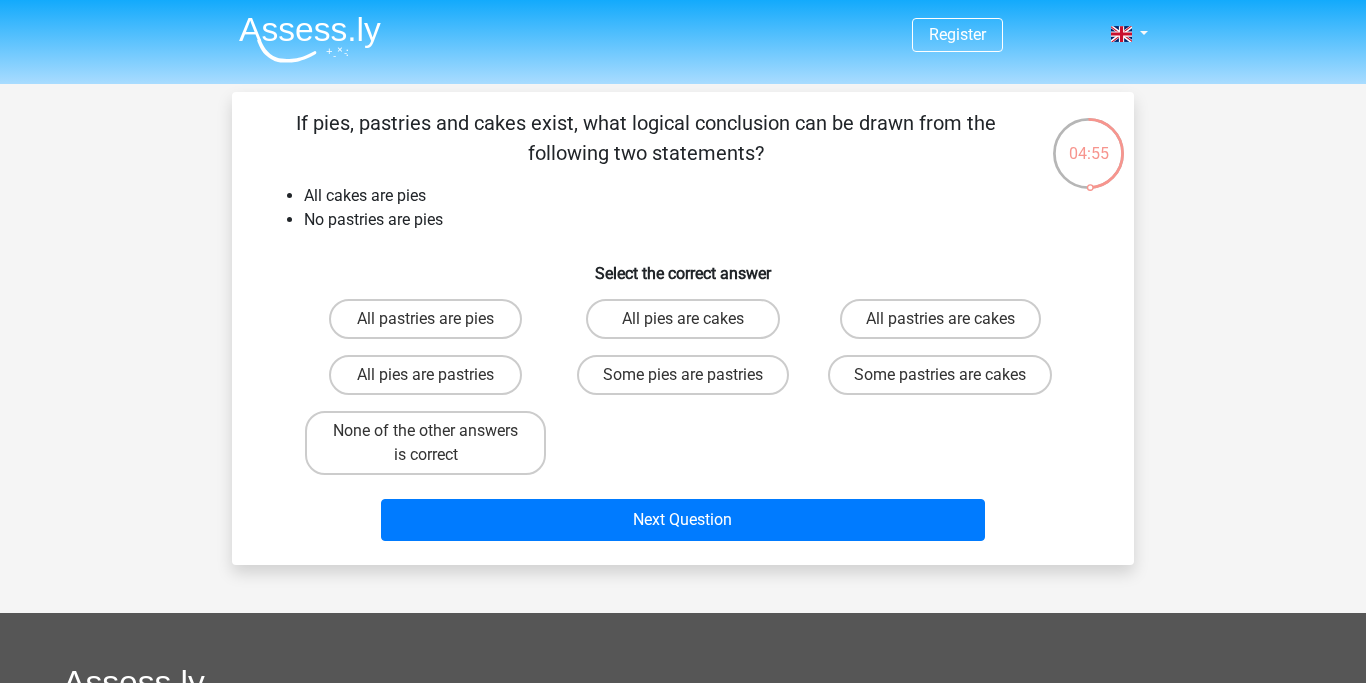 scroll, scrollTop: 2, scrollLeft: 0, axis: vertical 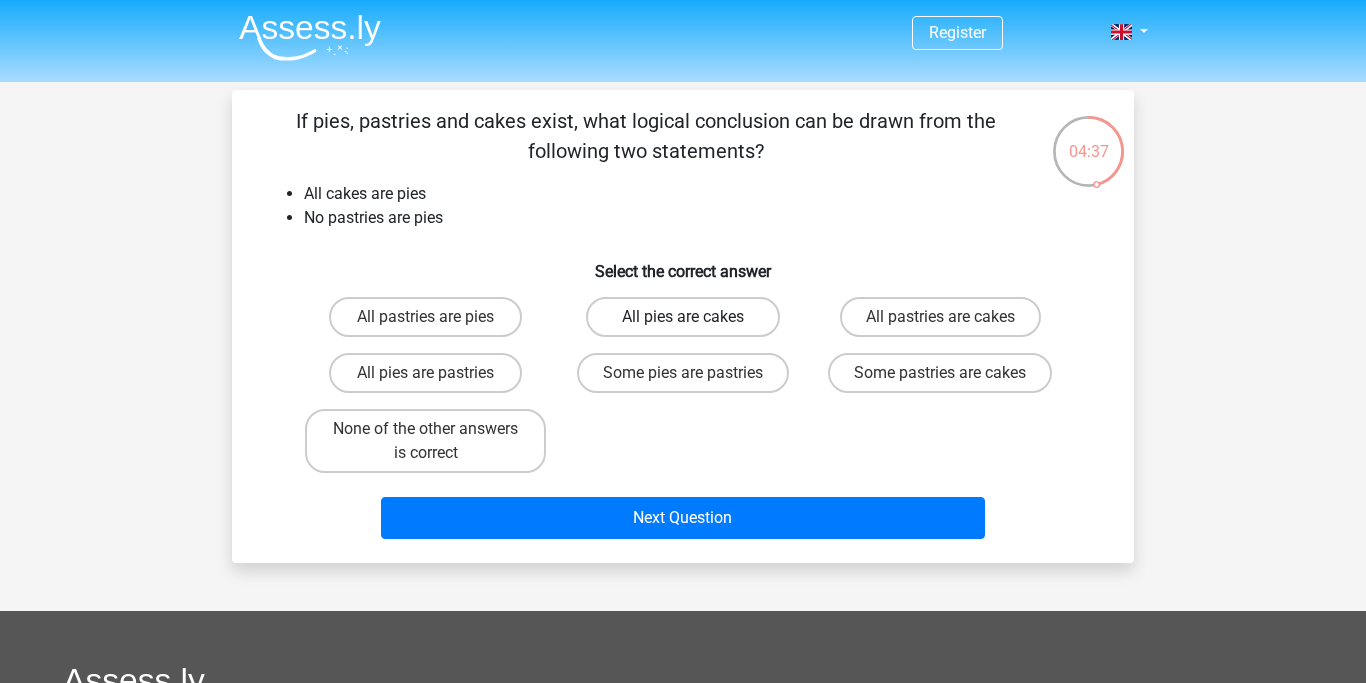 click on "All pies are cakes" at bounding box center [682, 317] 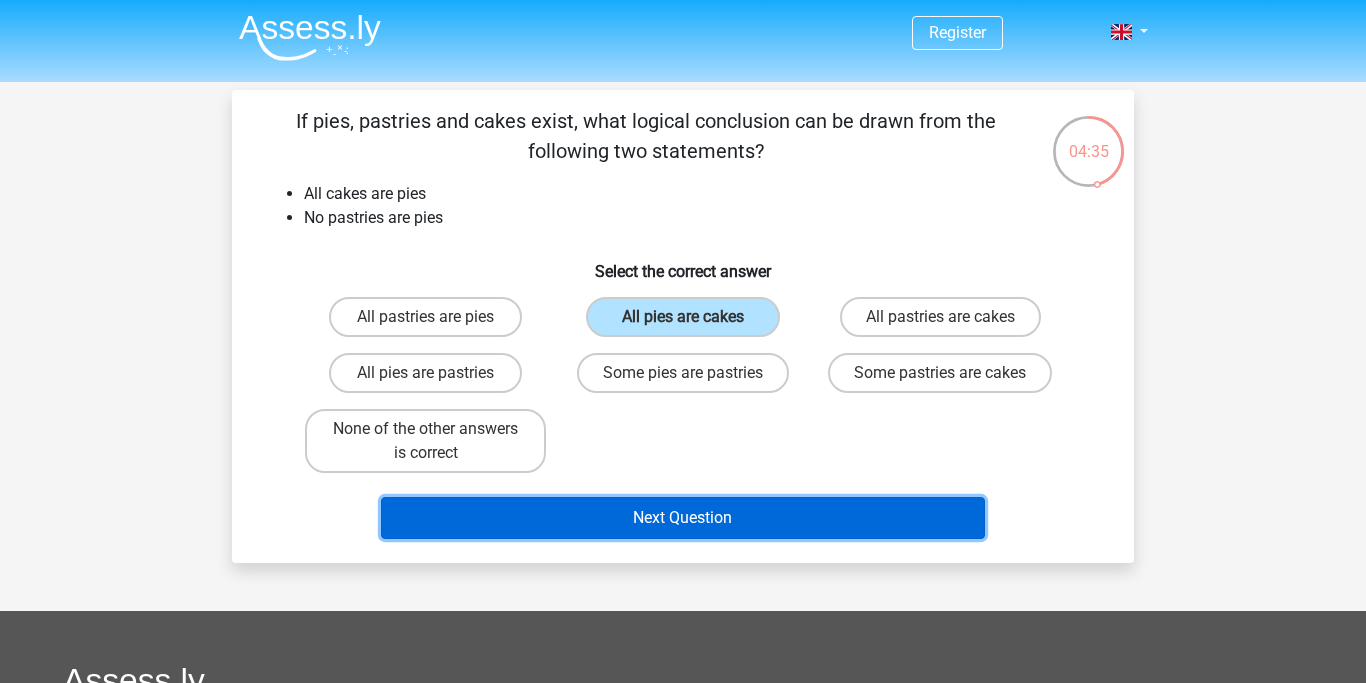 click on "Next Question" at bounding box center (683, 518) 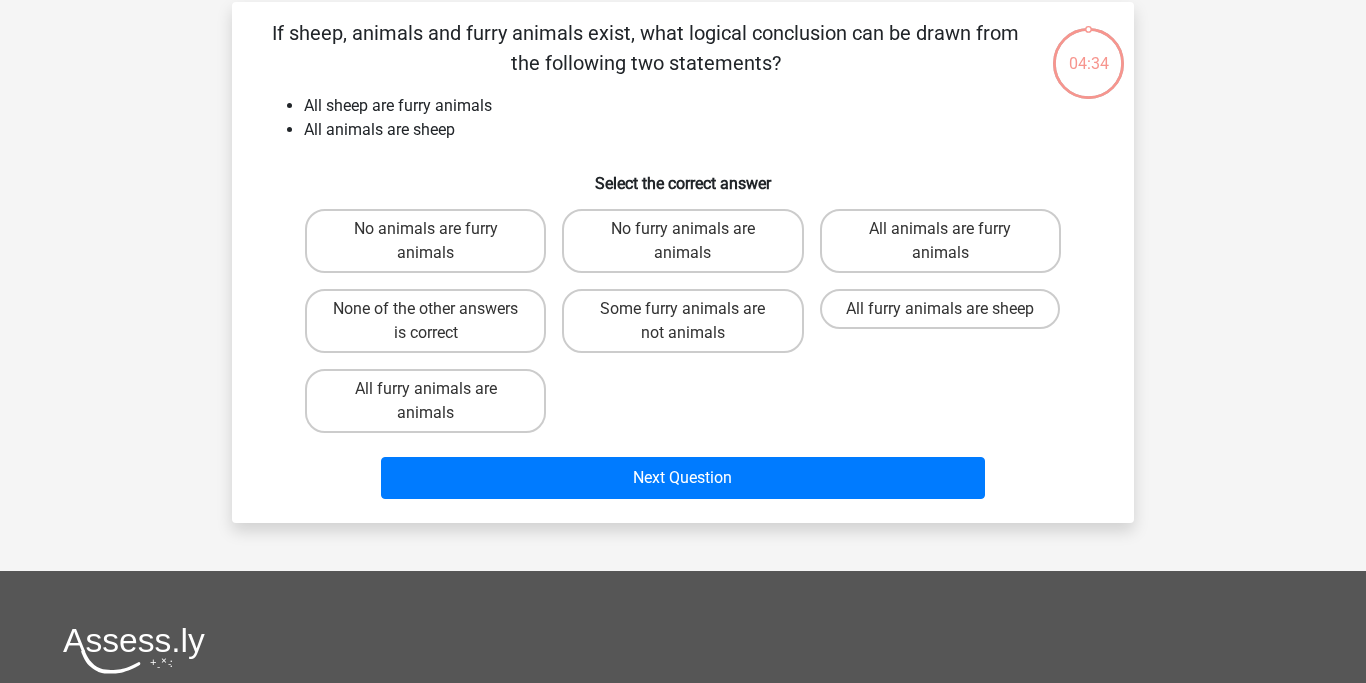 scroll, scrollTop: 92, scrollLeft: 0, axis: vertical 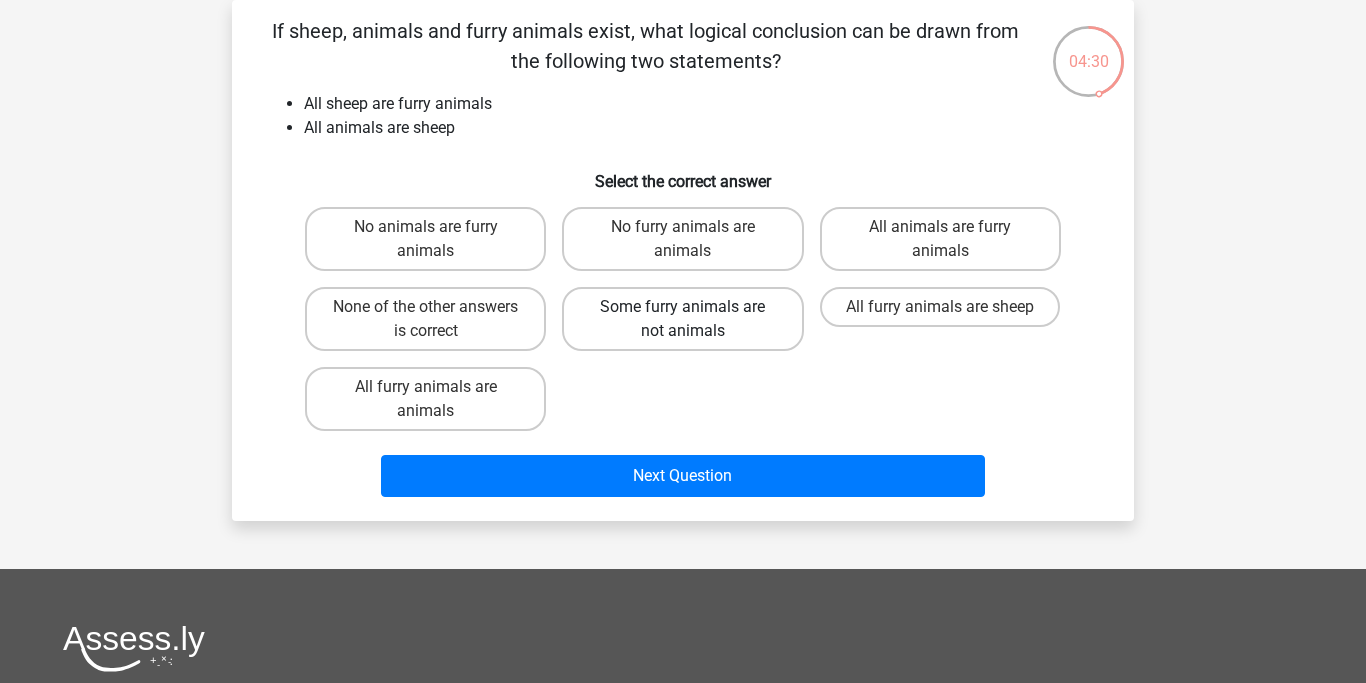 click on "Some furry animals are not animals" at bounding box center [682, 319] 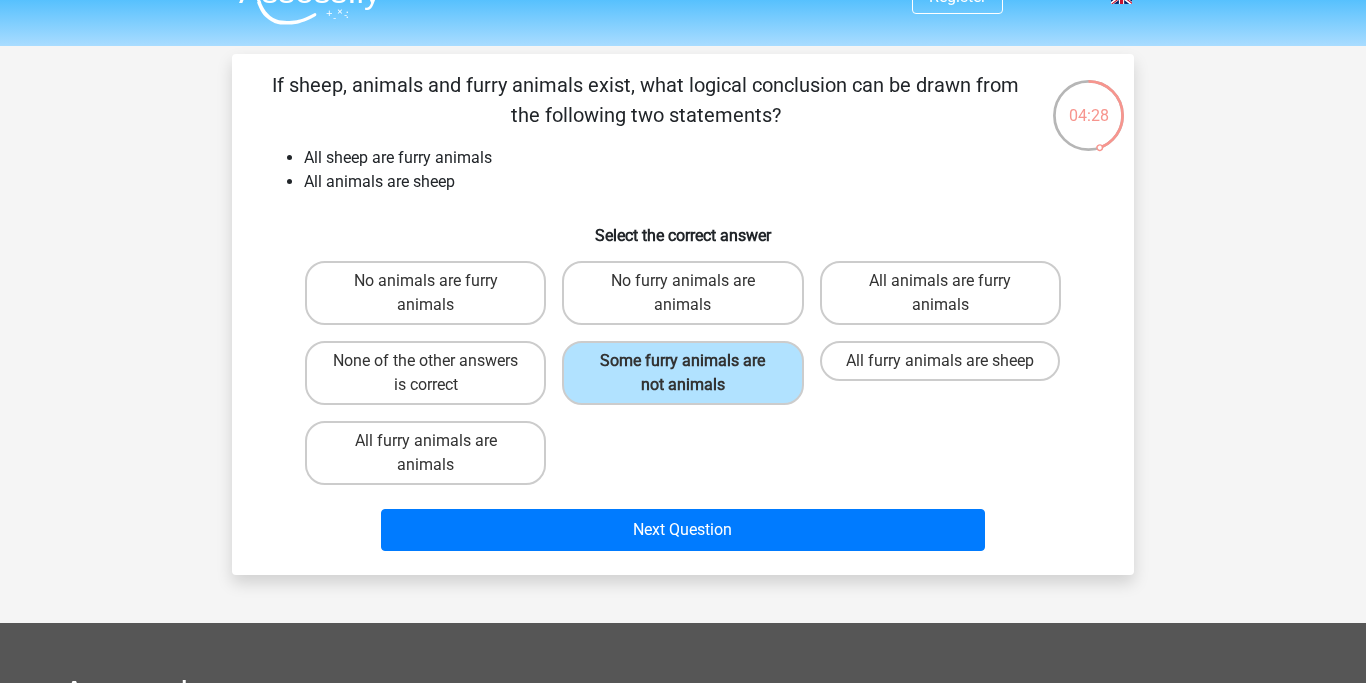 scroll, scrollTop: 0, scrollLeft: 0, axis: both 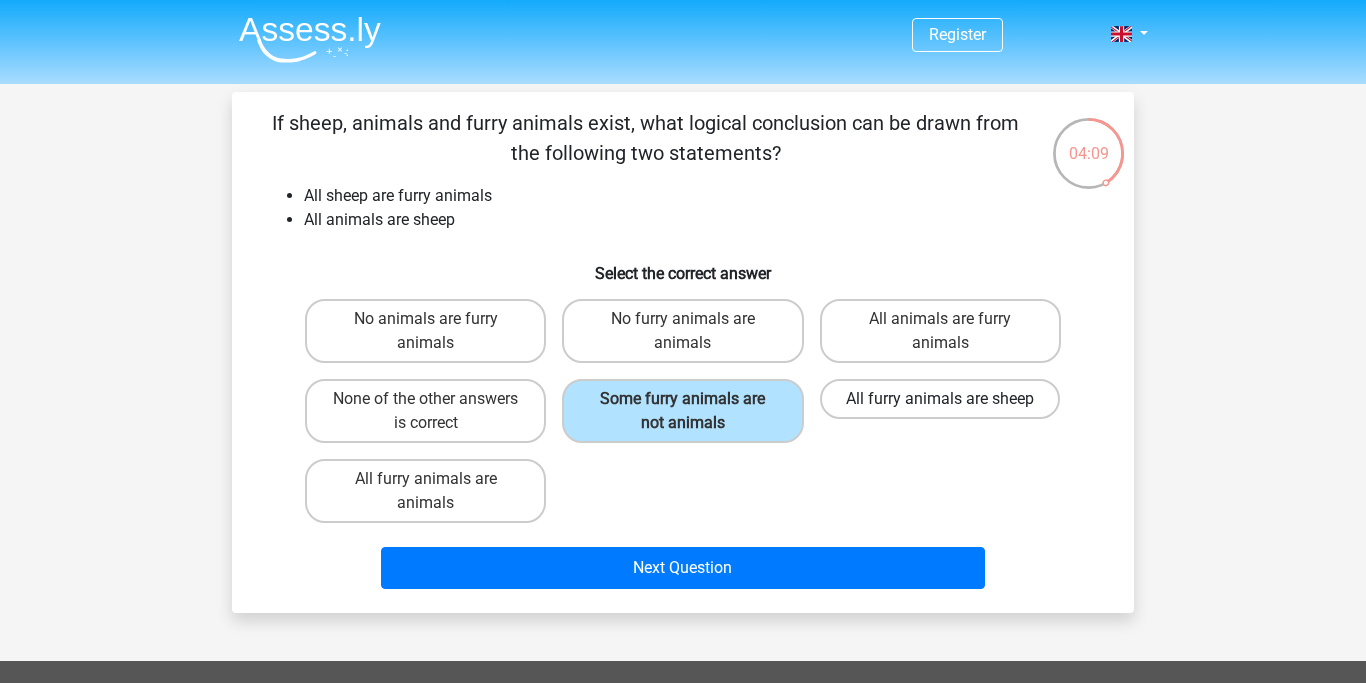 click on "All furry animals are sheep" at bounding box center (940, 399) 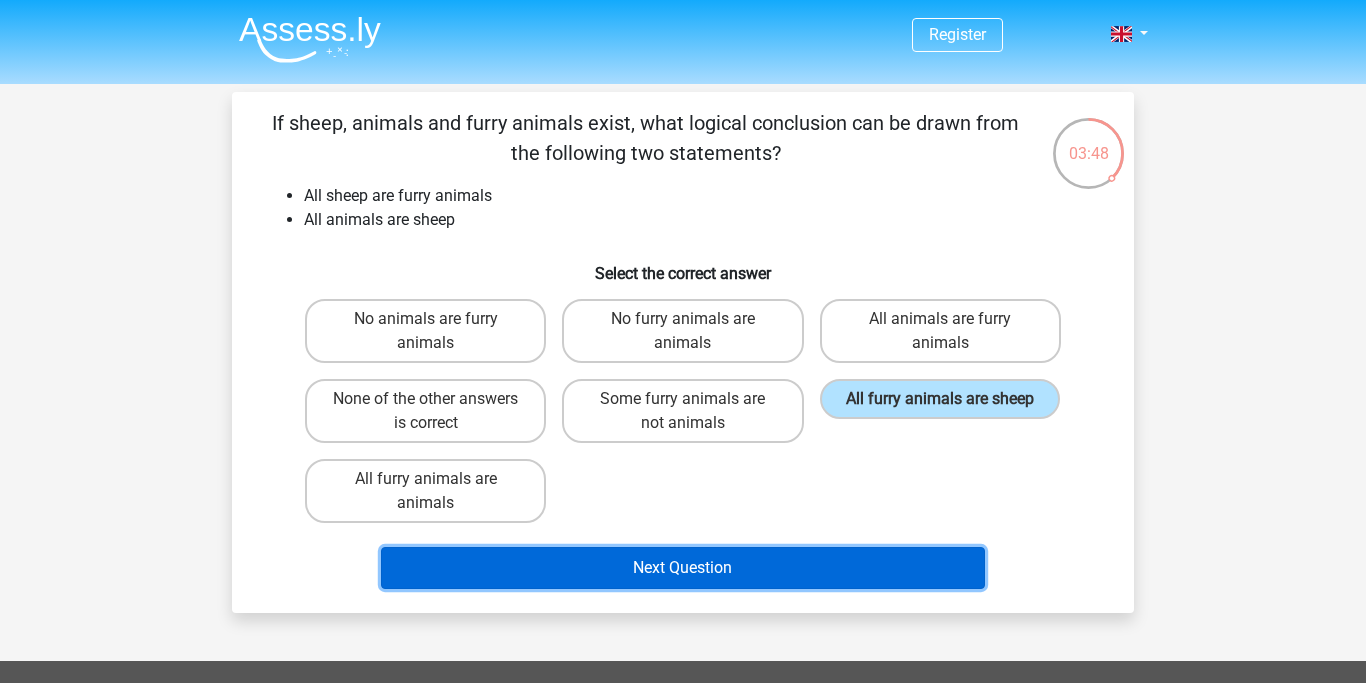 click on "Next Question" at bounding box center [683, 568] 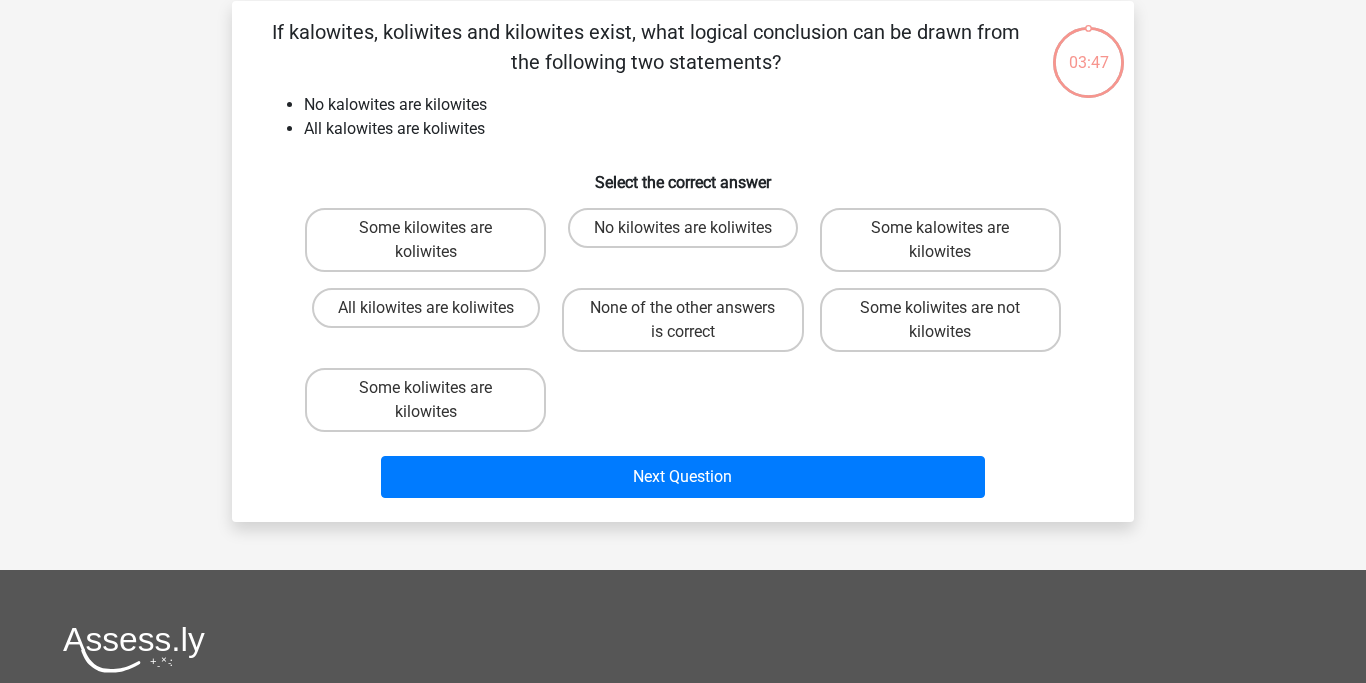 scroll, scrollTop: 92, scrollLeft: 0, axis: vertical 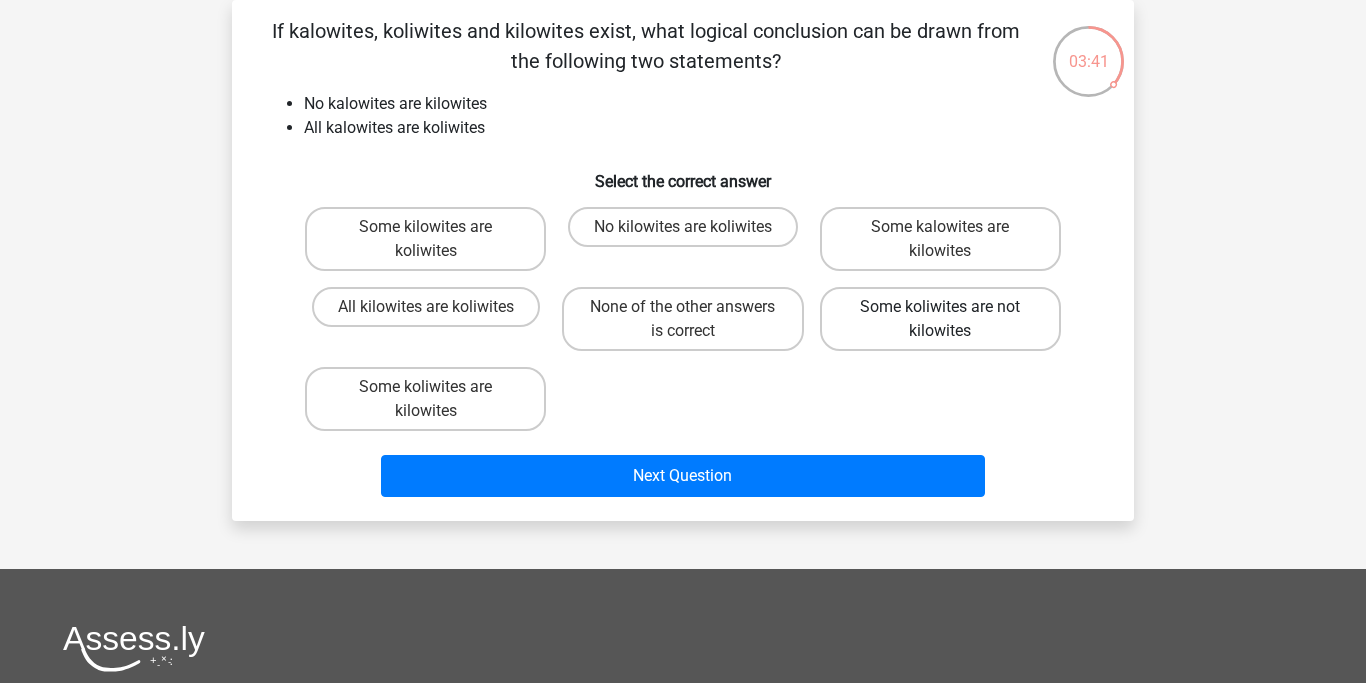 click on "Some koliwites are not kilowites" at bounding box center (940, 319) 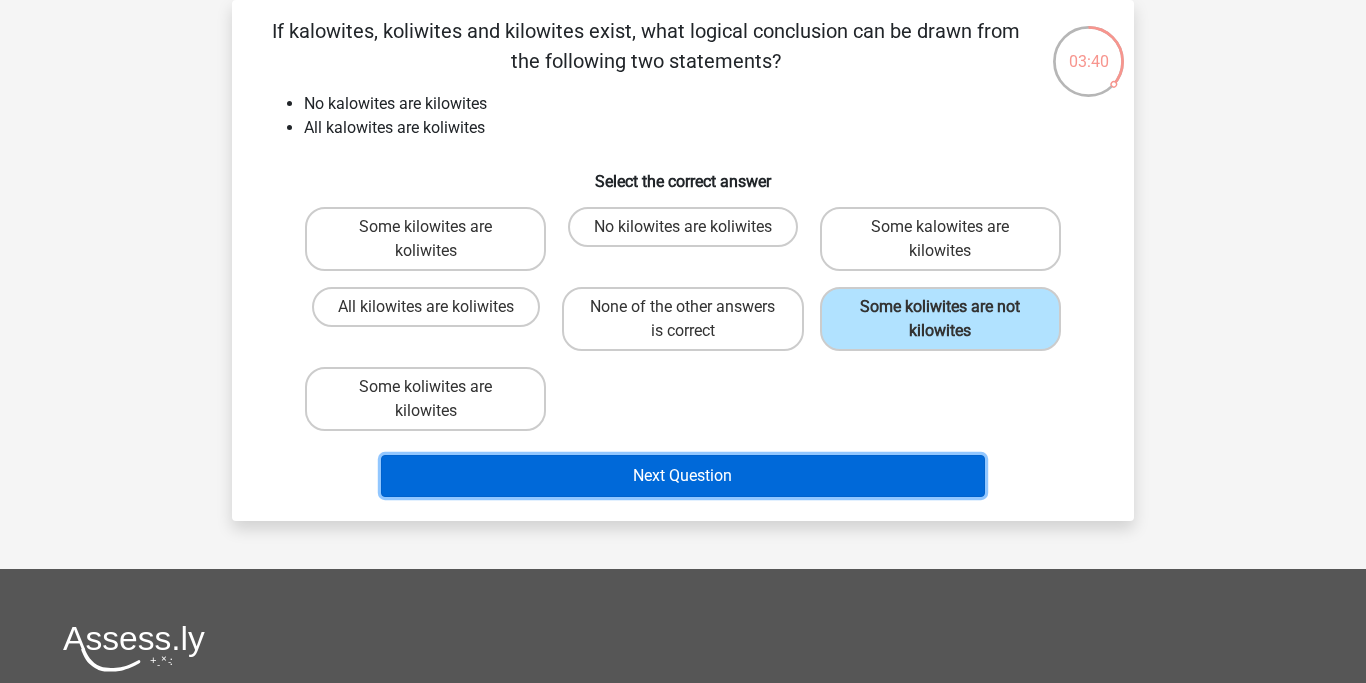 click on "Next Question" at bounding box center [683, 476] 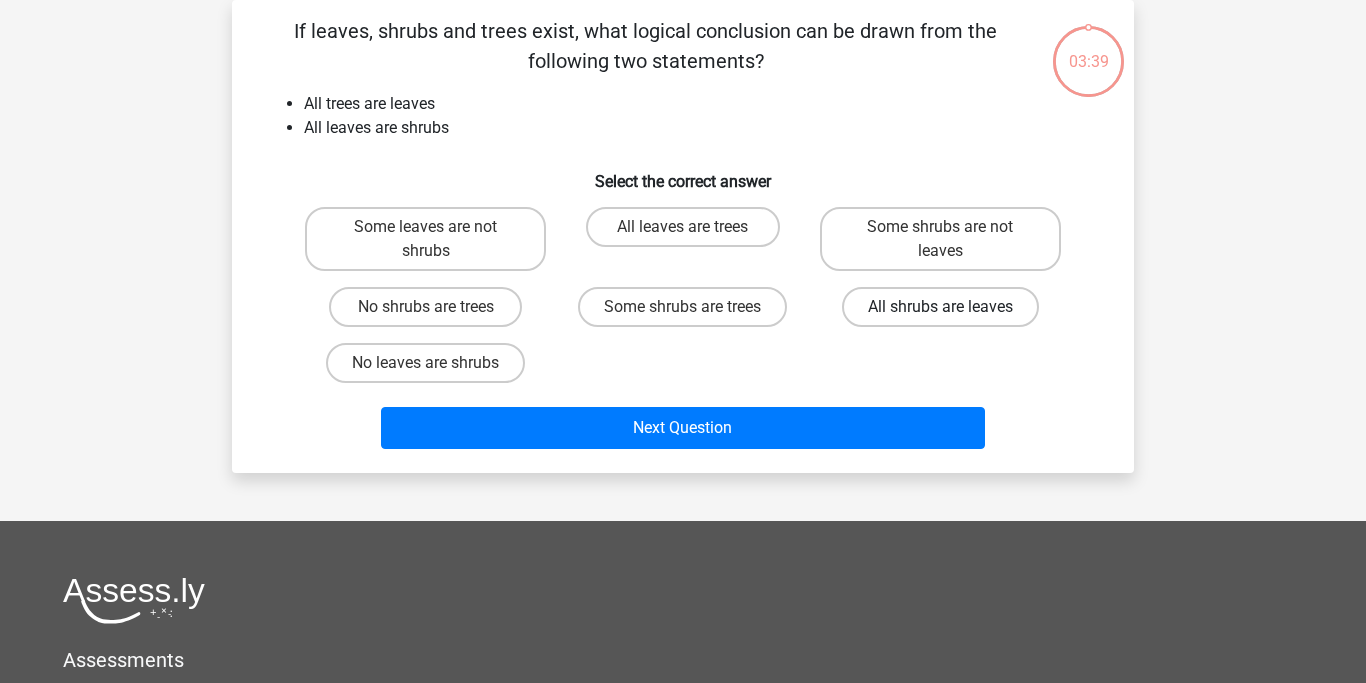 click on "All shrubs are leaves" at bounding box center [940, 307] 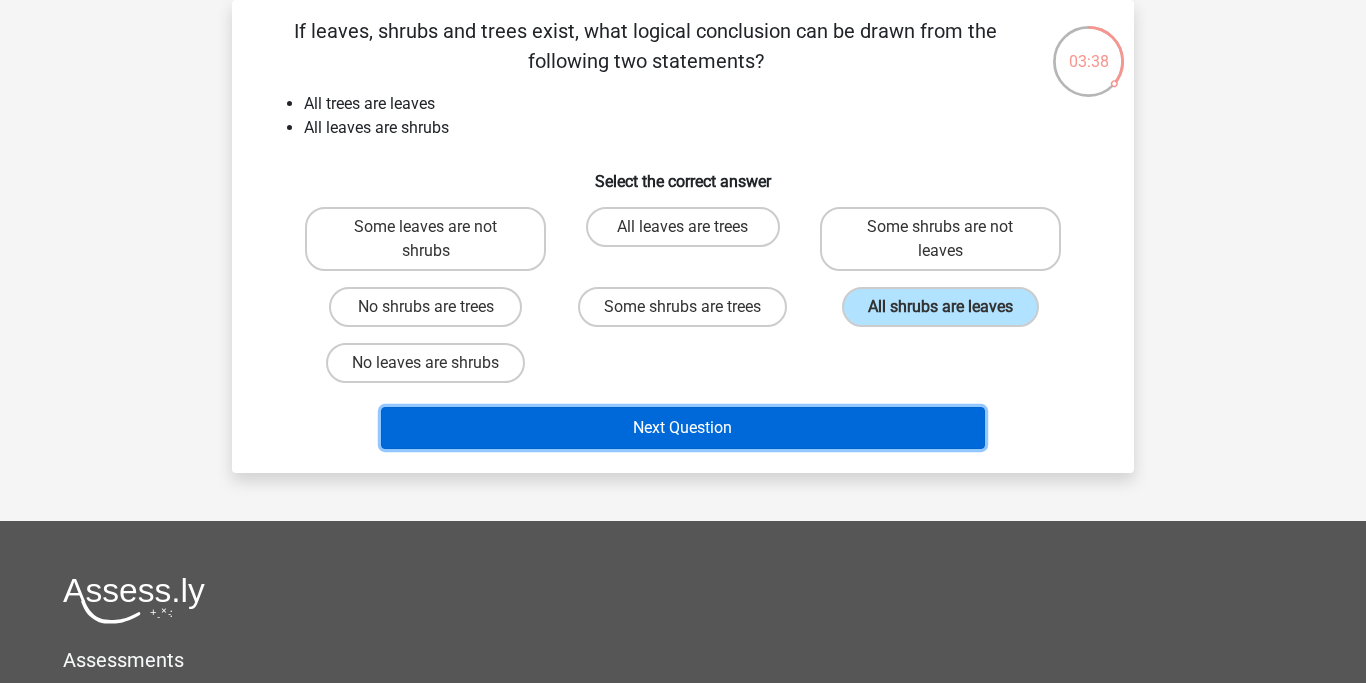 click on "Next Question" at bounding box center [683, 428] 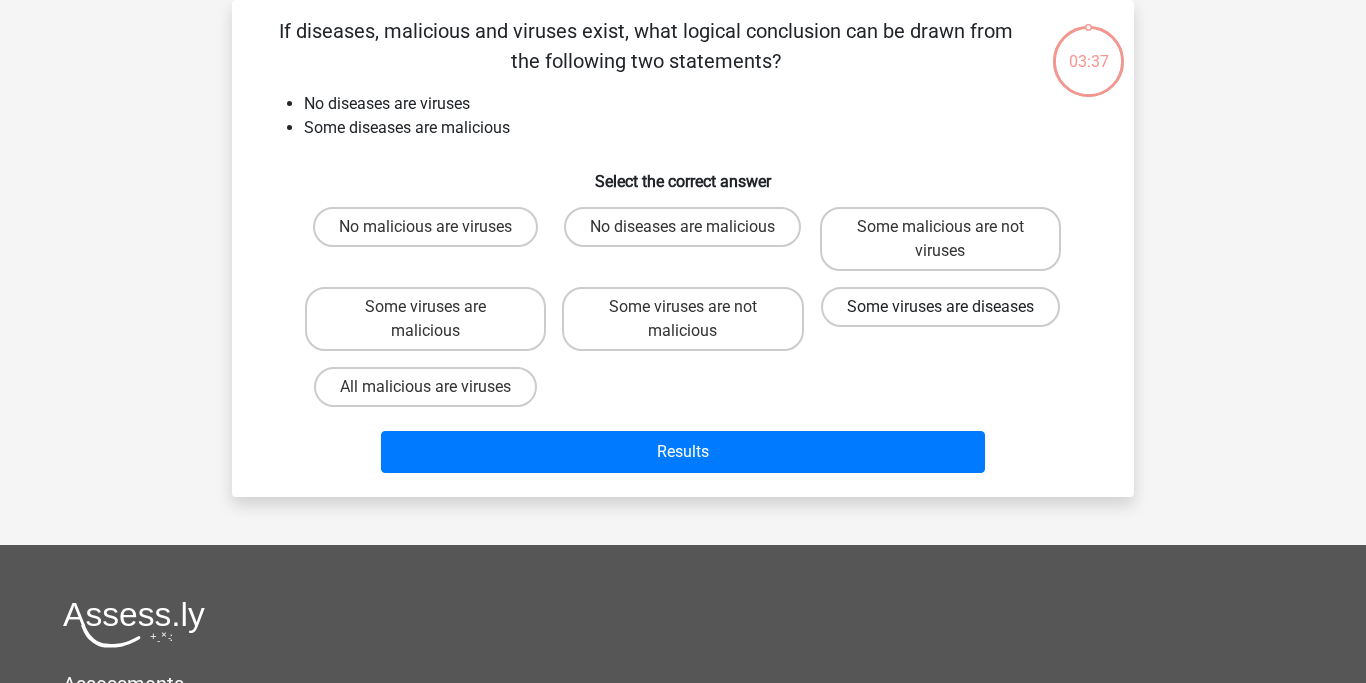 click on "Some viruses are diseases" at bounding box center [940, 307] 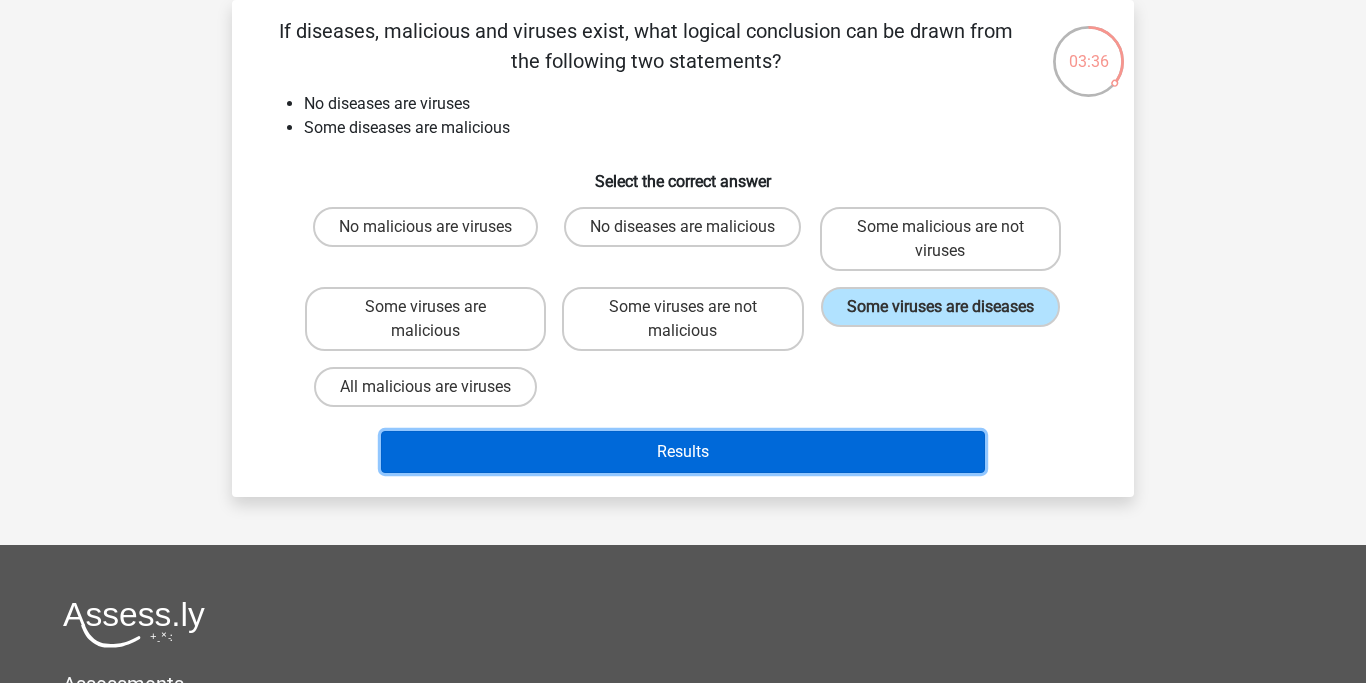 click on "Results" at bounding box center (683, 452) 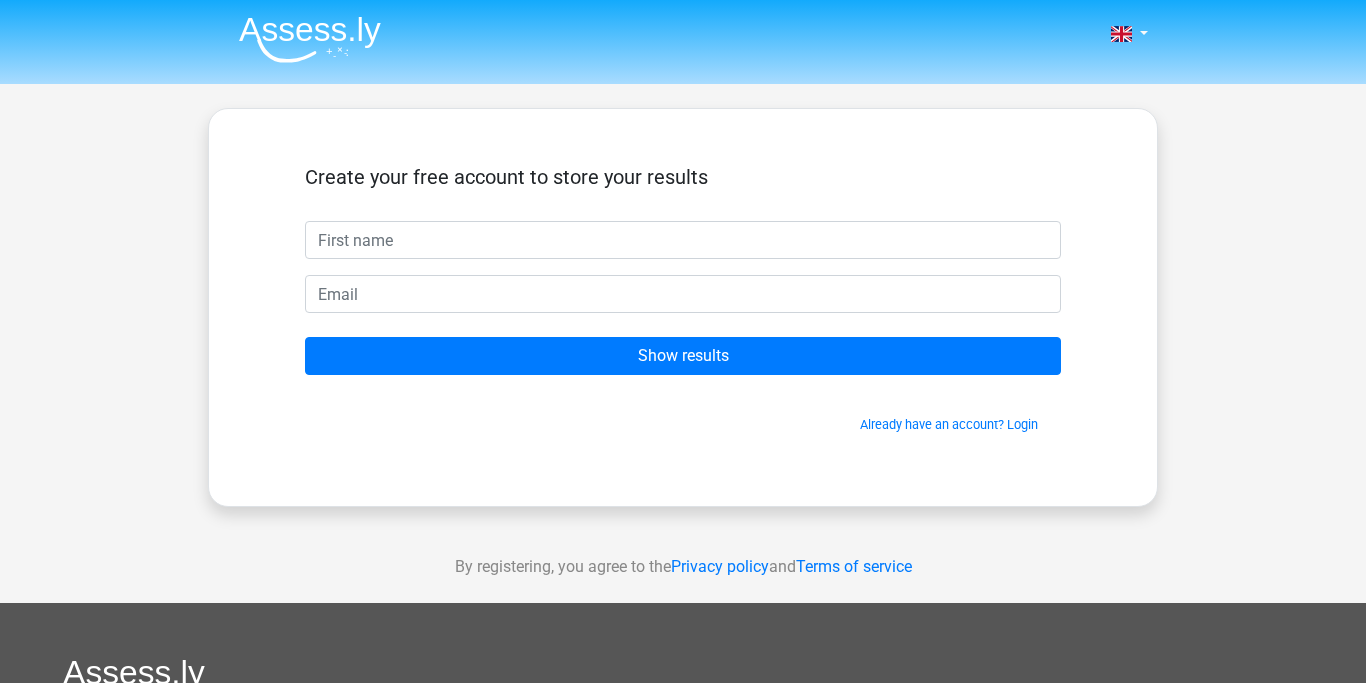scroll, scrollTop: 0, scrollLeft: 0, axis: both 